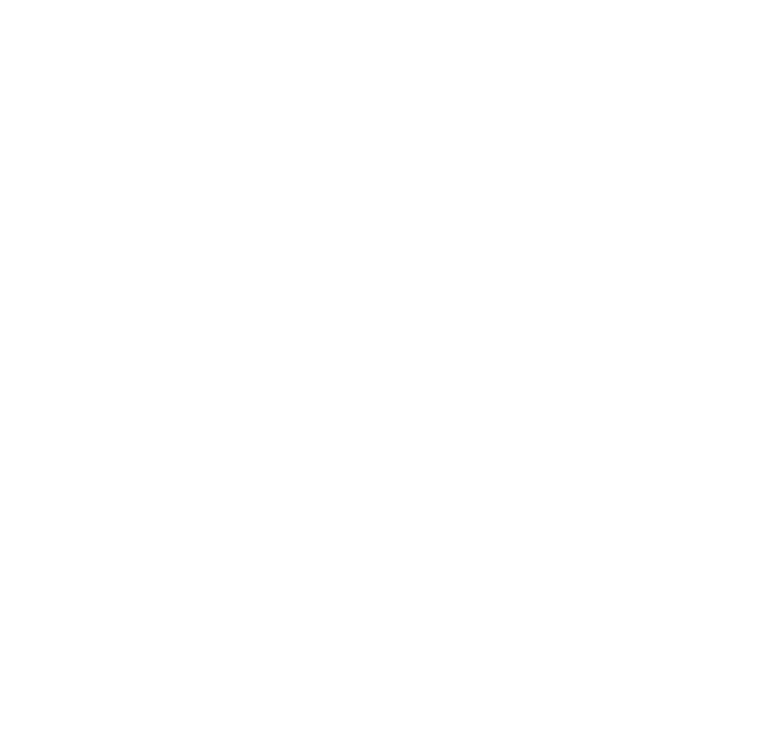scroll, scrollTop: 0, scrollLeft: 0, axis: both 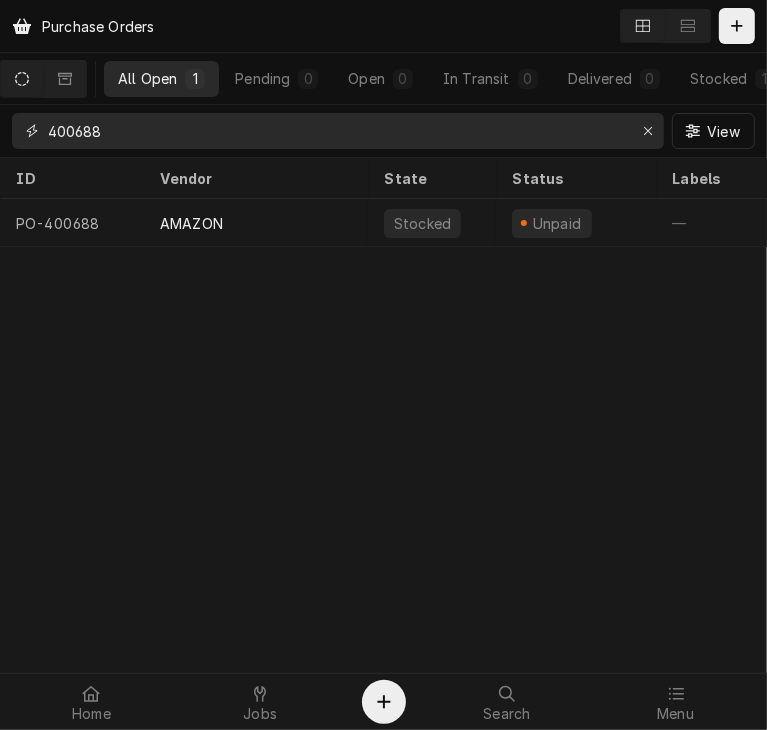 click on "400688" at bounding box center (337, 131) 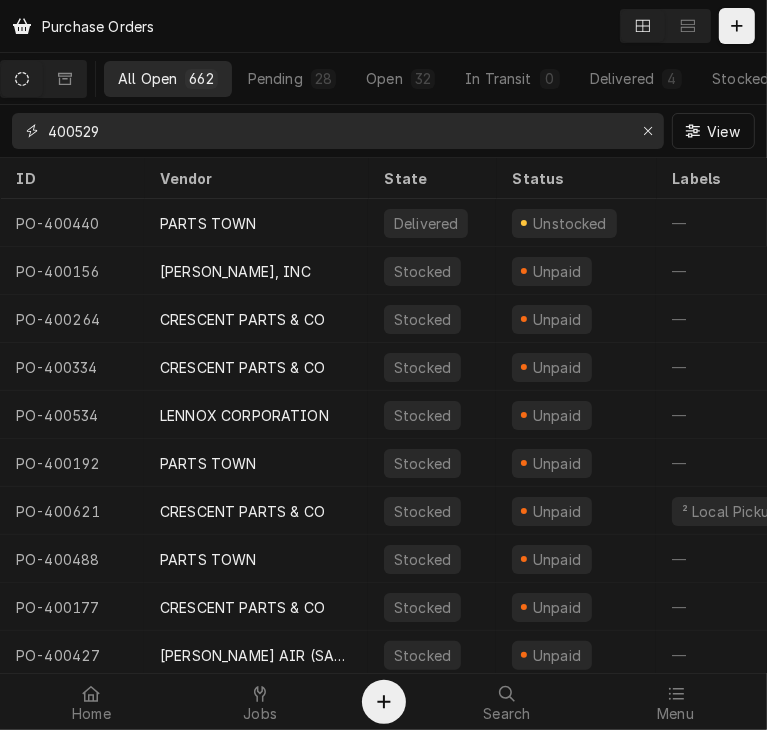 type on "400529" 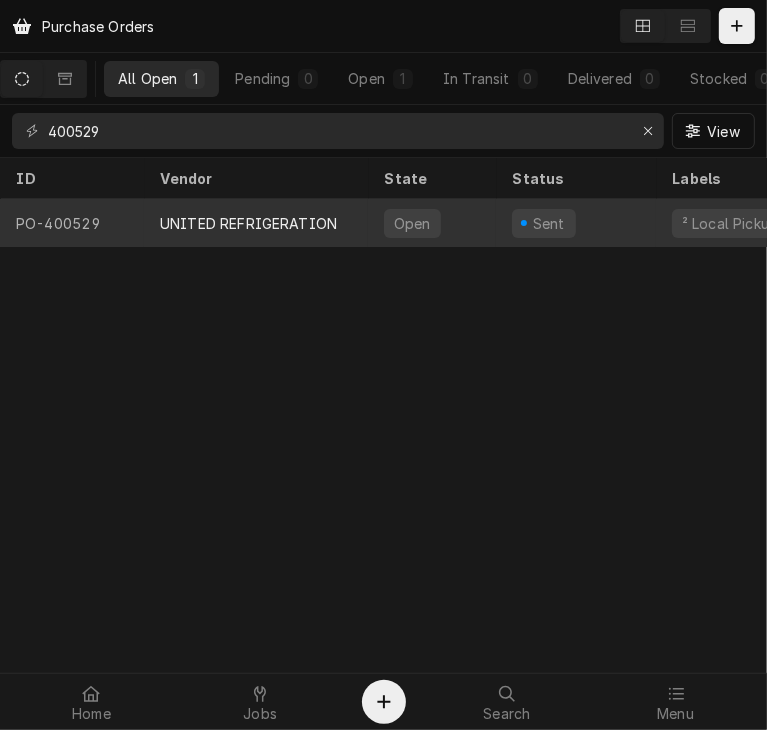 click on "UNITED REFRIGERATION" at bounding box center (248, 223) 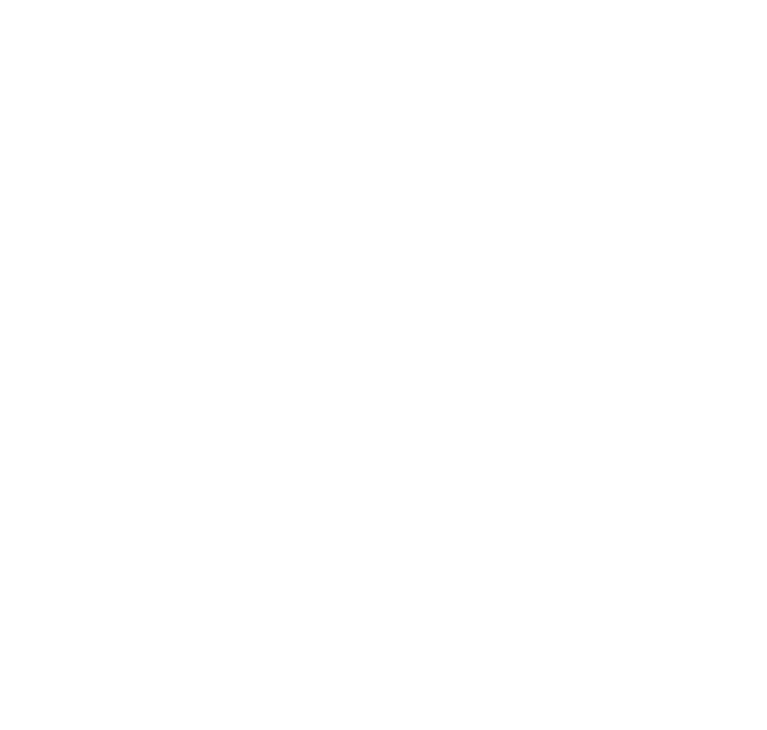 scroll, scrollTop: 0, scrollLeft: 0, axis: both 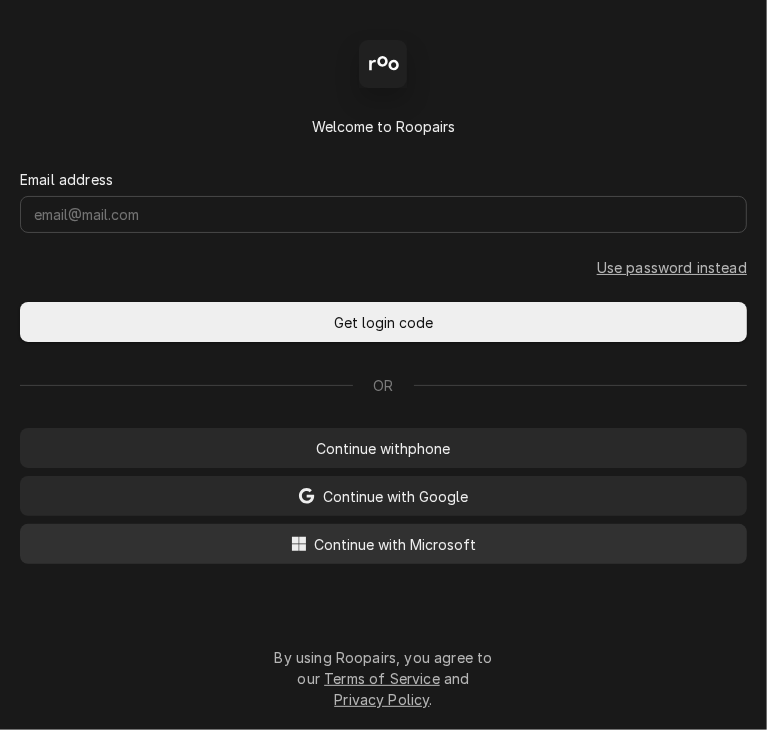 click on "Continue with Microsoft" at bounding box center [396, 544] 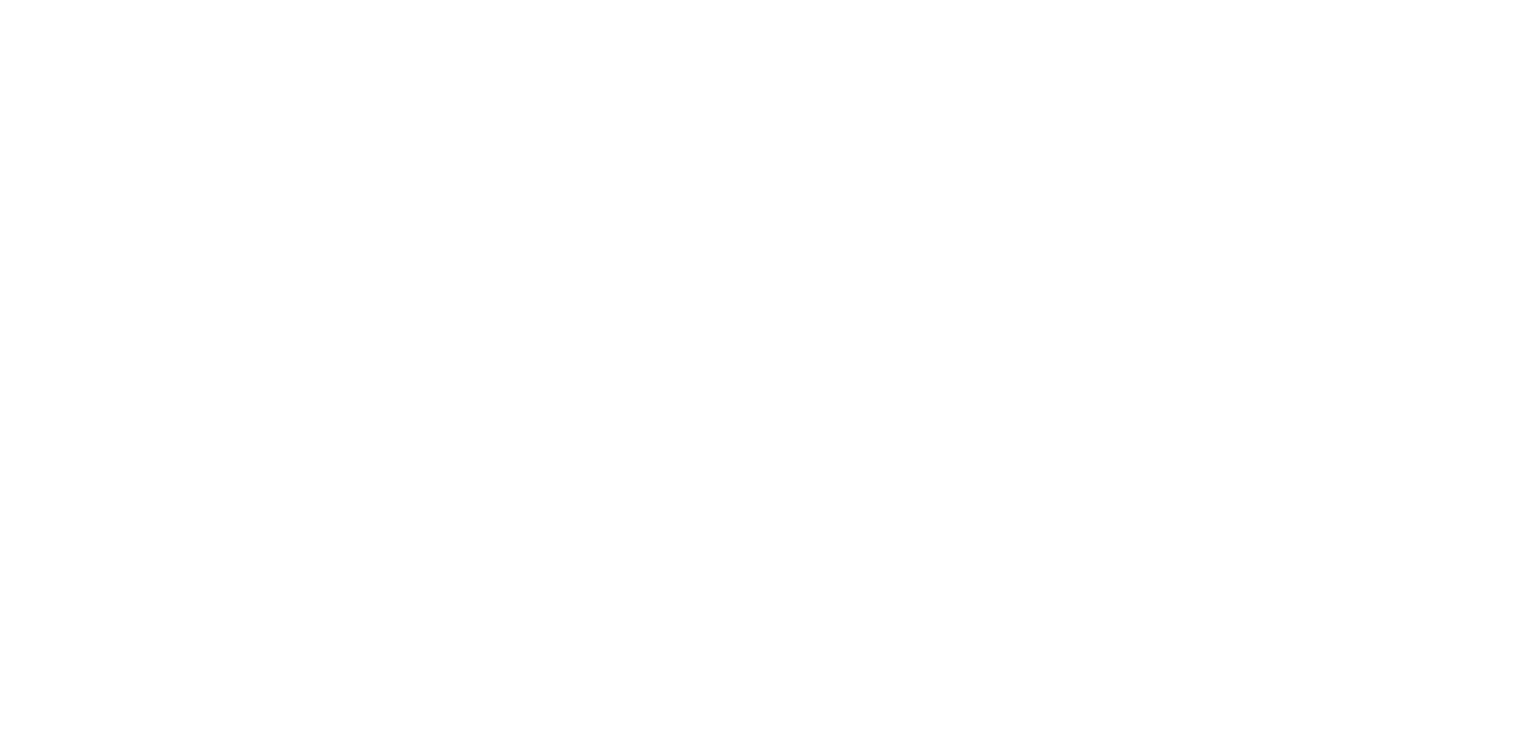 scroll, scrollTop: 0, scrollLeft: 0, axis: both 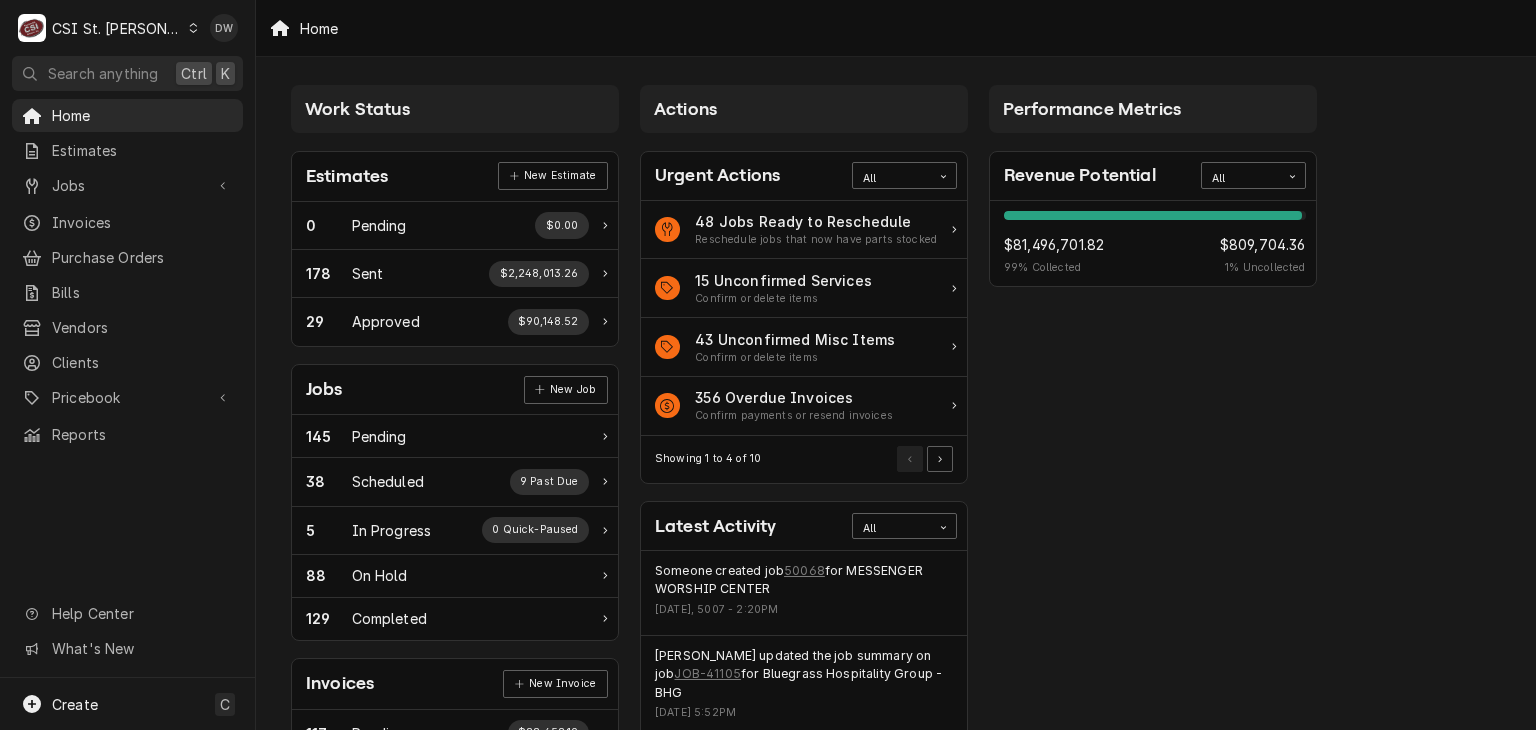 click on "C CSI St. Louis" at bounding box center [108, 28] 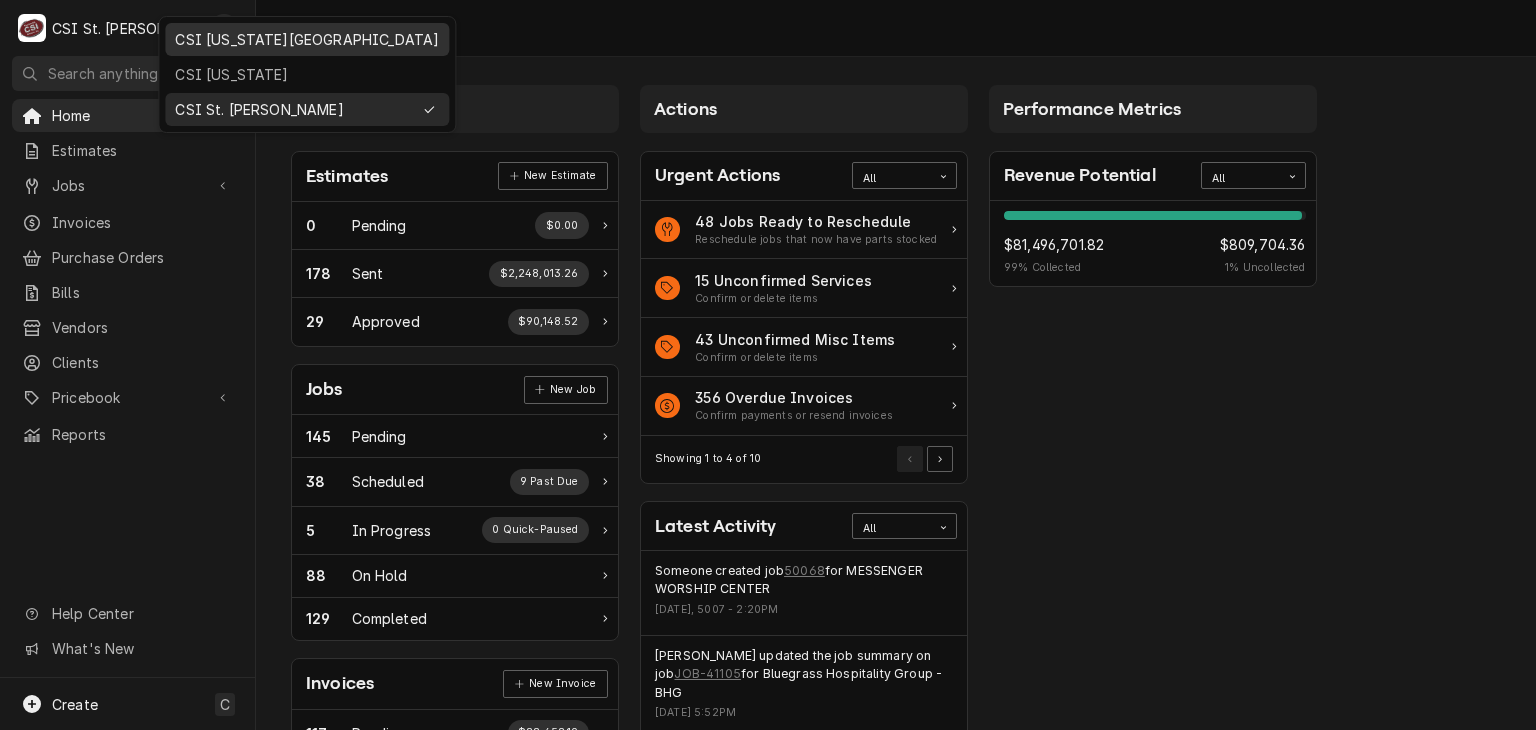 click on "CSI [US_STATE][GEOGRAPHIC_DATA]" at bounding box center [307, 39] 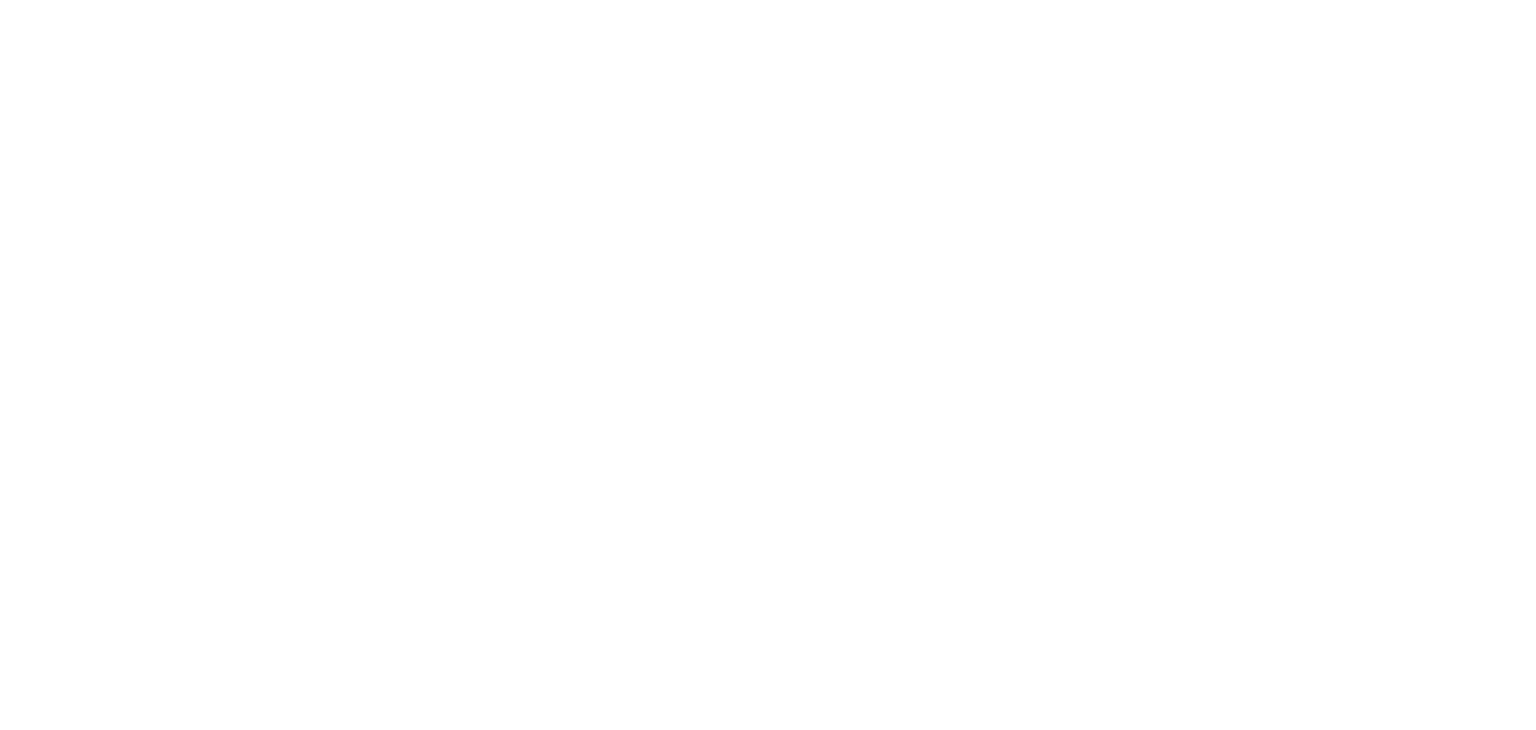 scroll, scrollTop: 0, scrollLeft: 0, axis: both 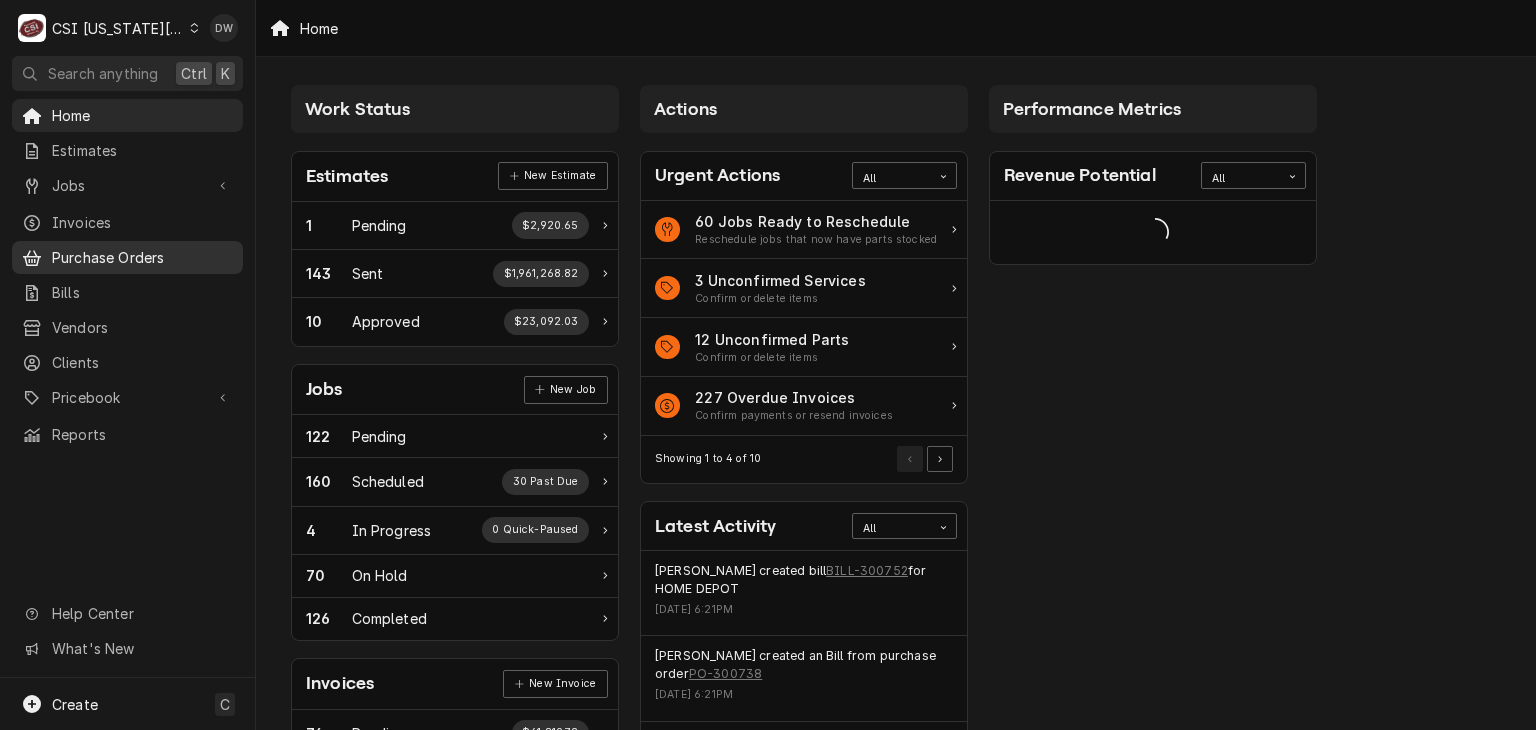click on "Purchase Orders" at bounding box center (142, 257) 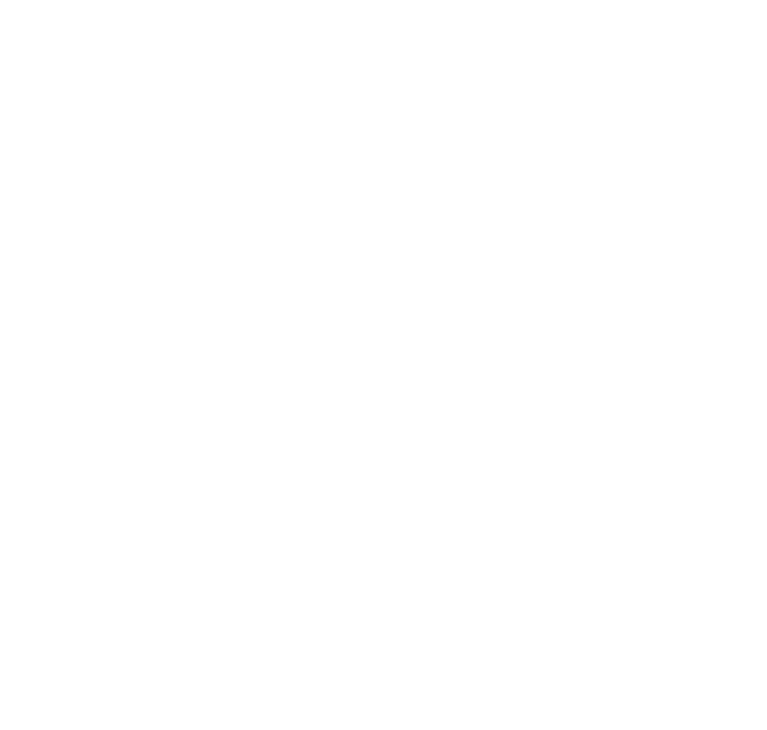 scroll, scrollTop: 0, scrollLeft: 0, axis: both 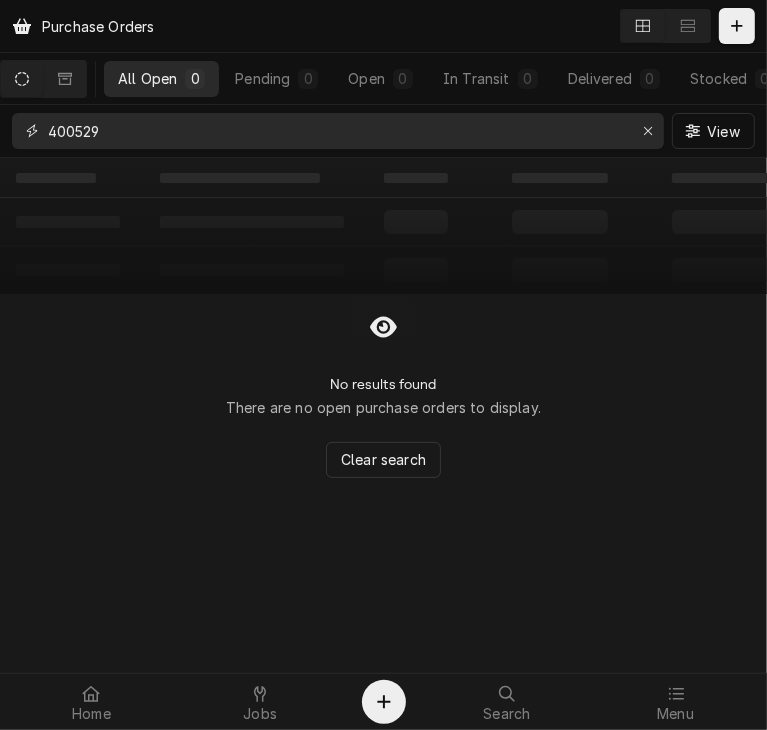 drag, startPoint x: 257, startPoint y: 133, endPoint x: -1, endPoint y: 144, distance: 258.23438 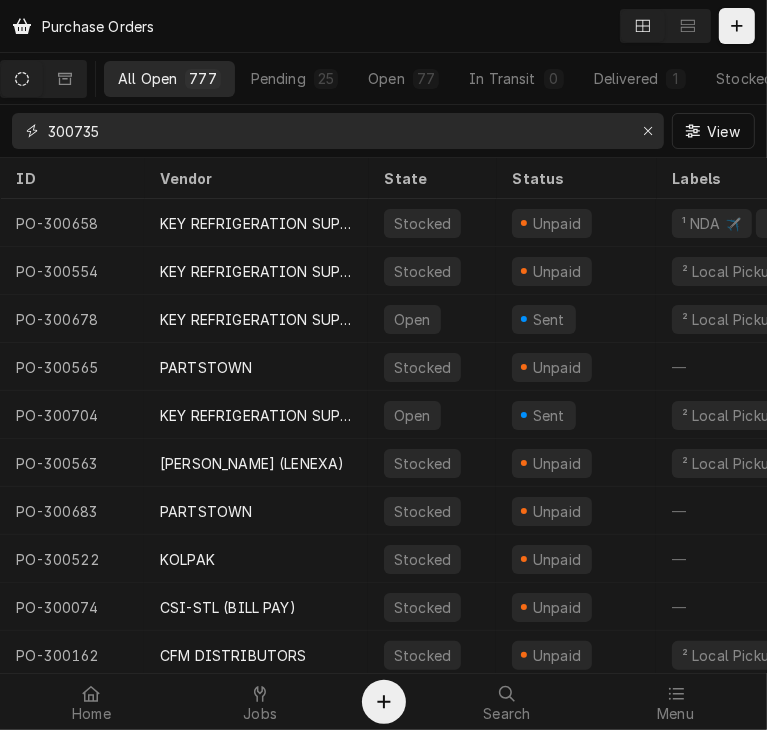 type on "300735" 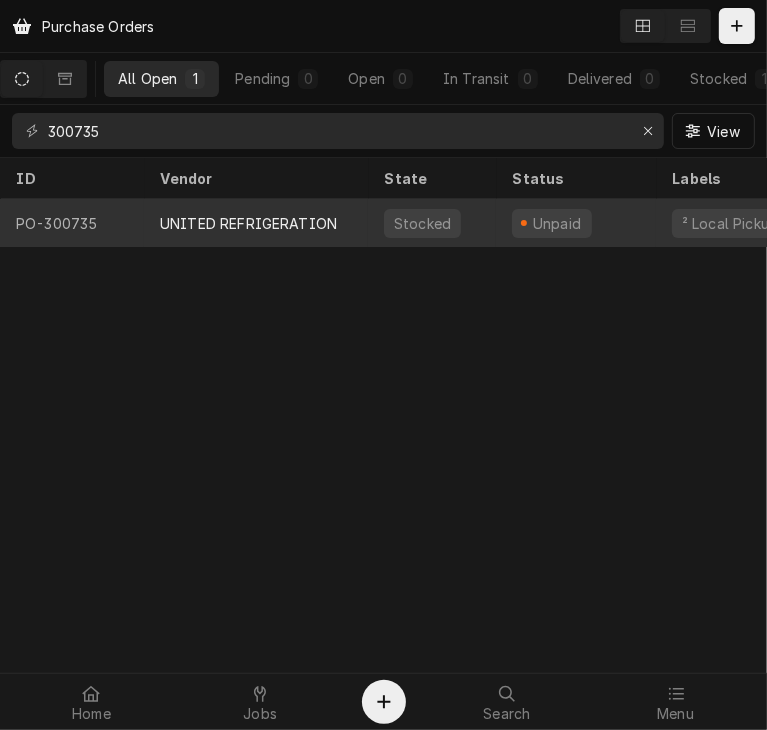 click on "UNITED REFRIGERATION" at bounding box center (248, 223) 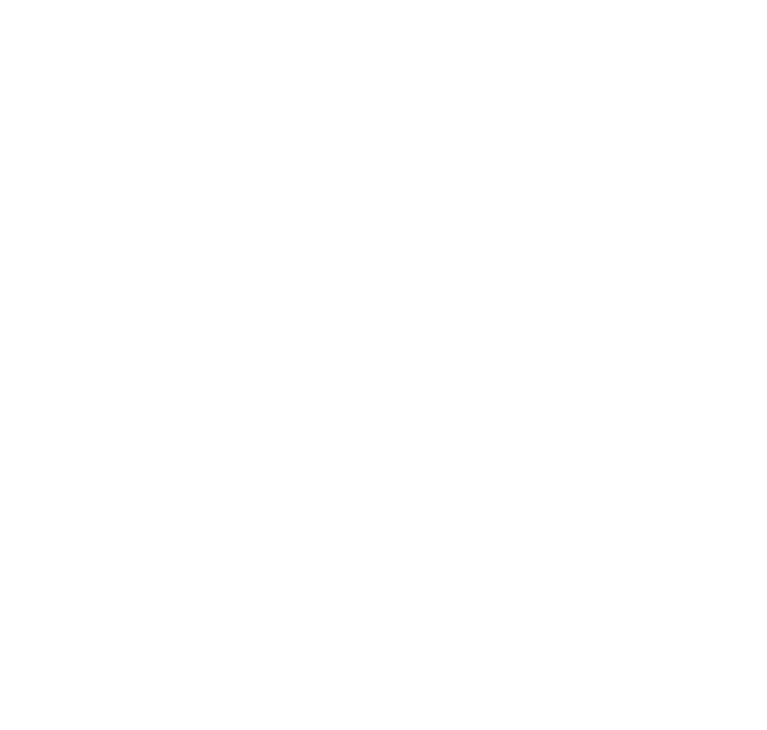 scroll, scrollTop: 0, scrollLeft: 0, axis: both 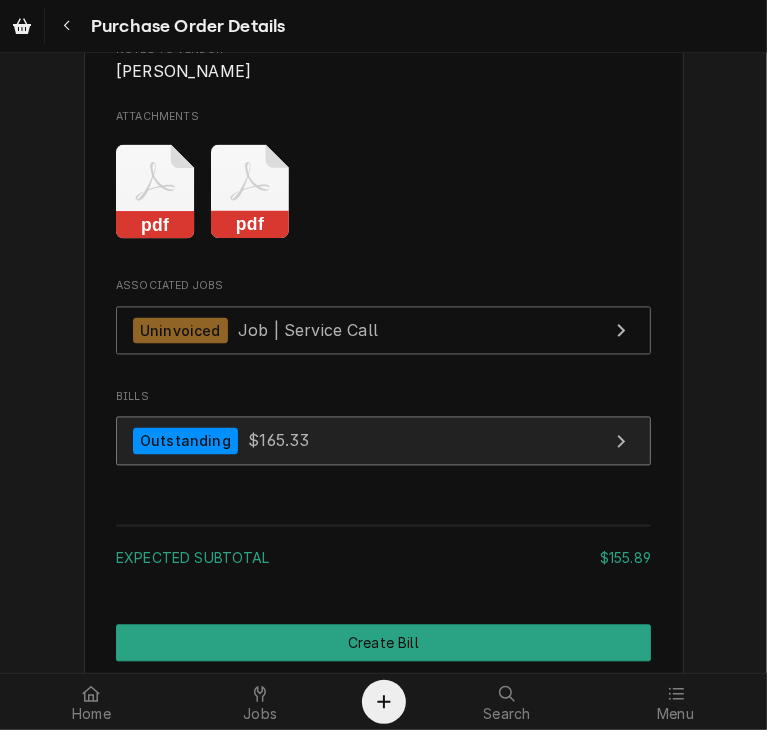 click on "$165.33" at bounding box center (278, 441) 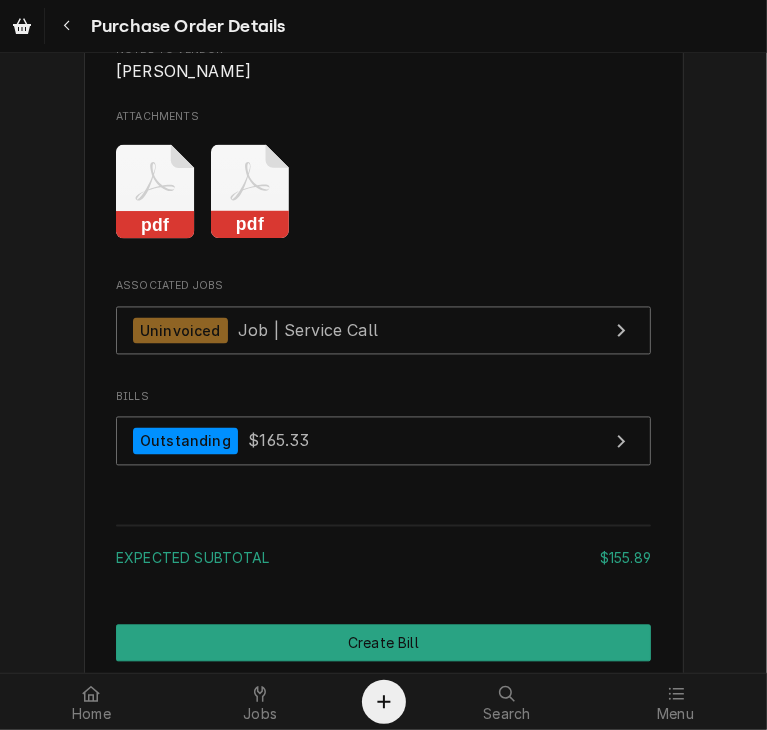 click 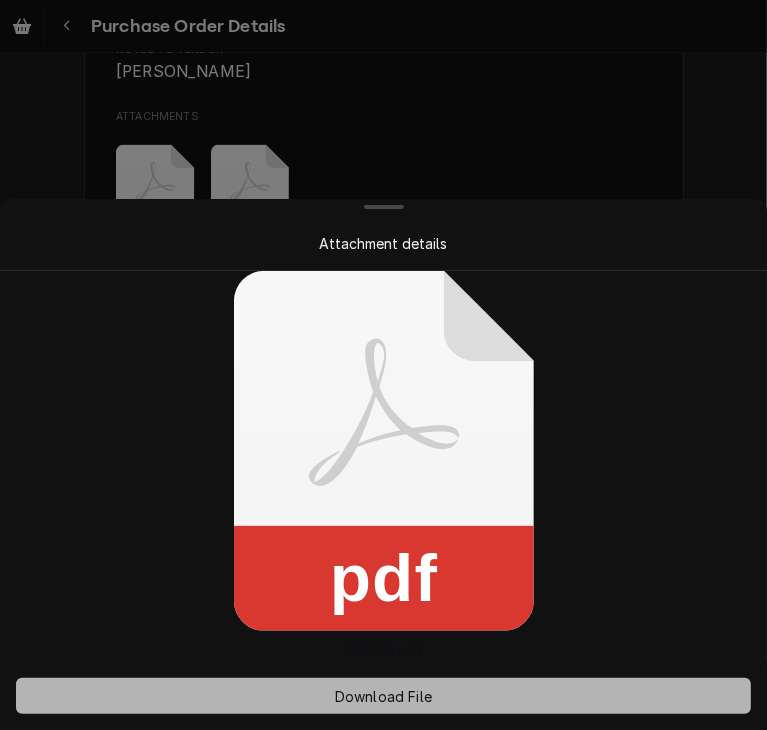 click on "Download File" at bounding box center (383, 696) 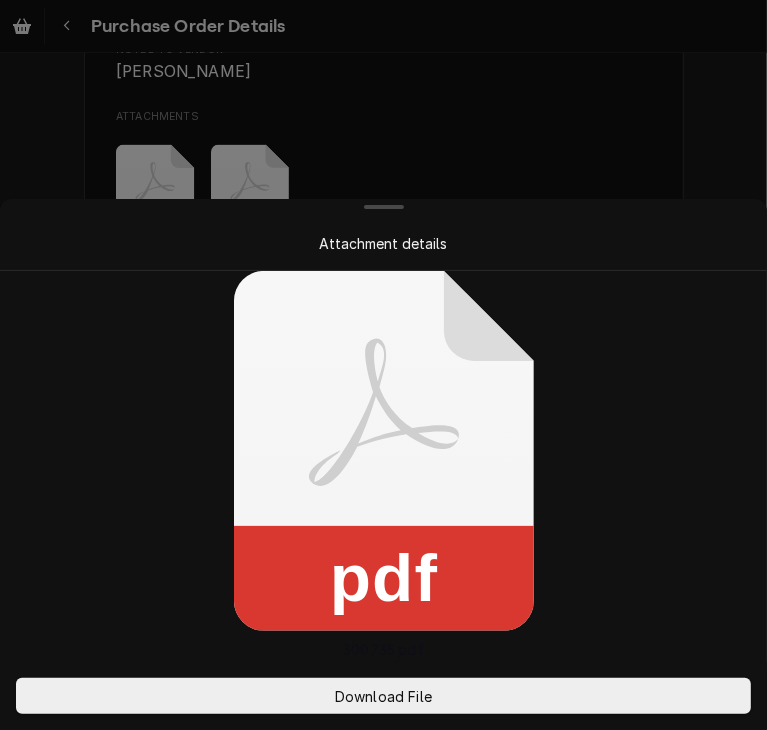 click at bounding box center (383, 365) 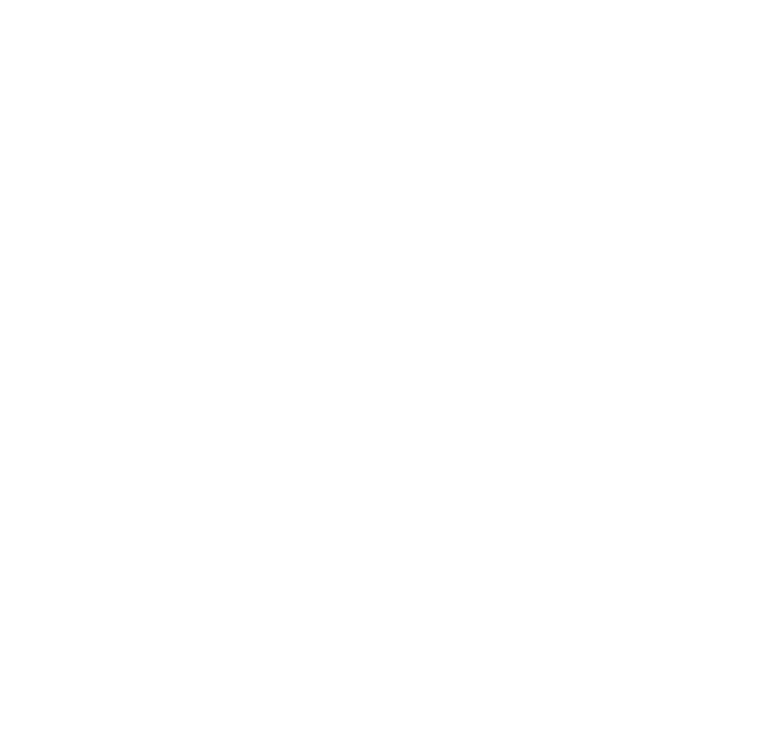 scroll, scrollTop: 0, scrollLeft: 0, axis: both 